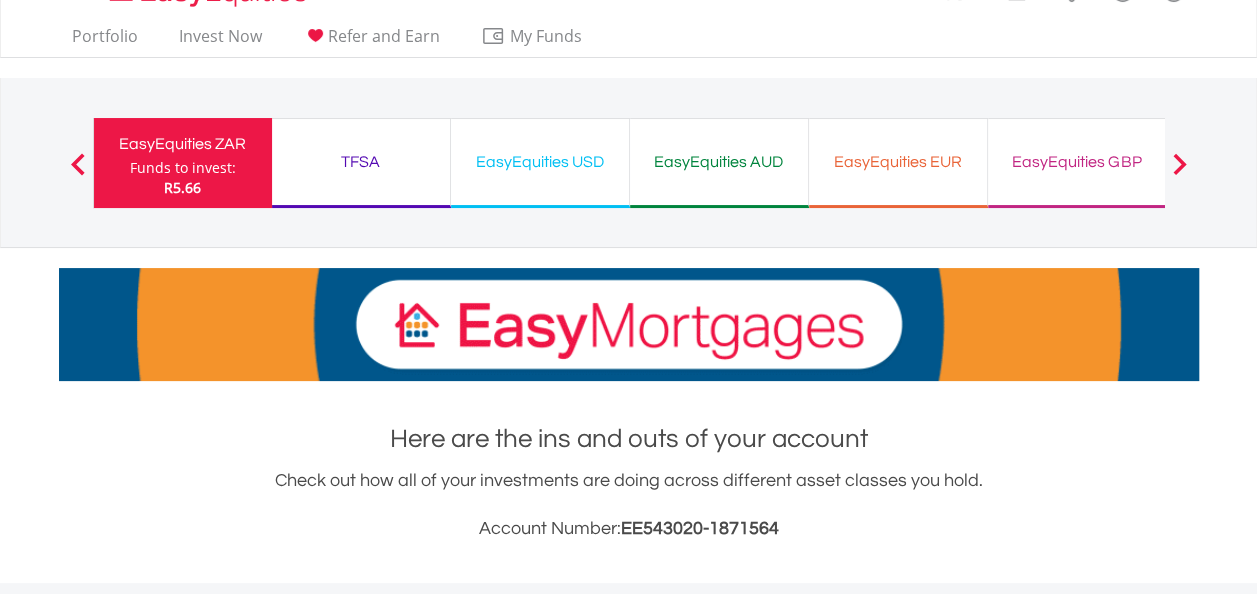 scroll, scrollTop: 40, scrollLeft: 0, axis: vertical 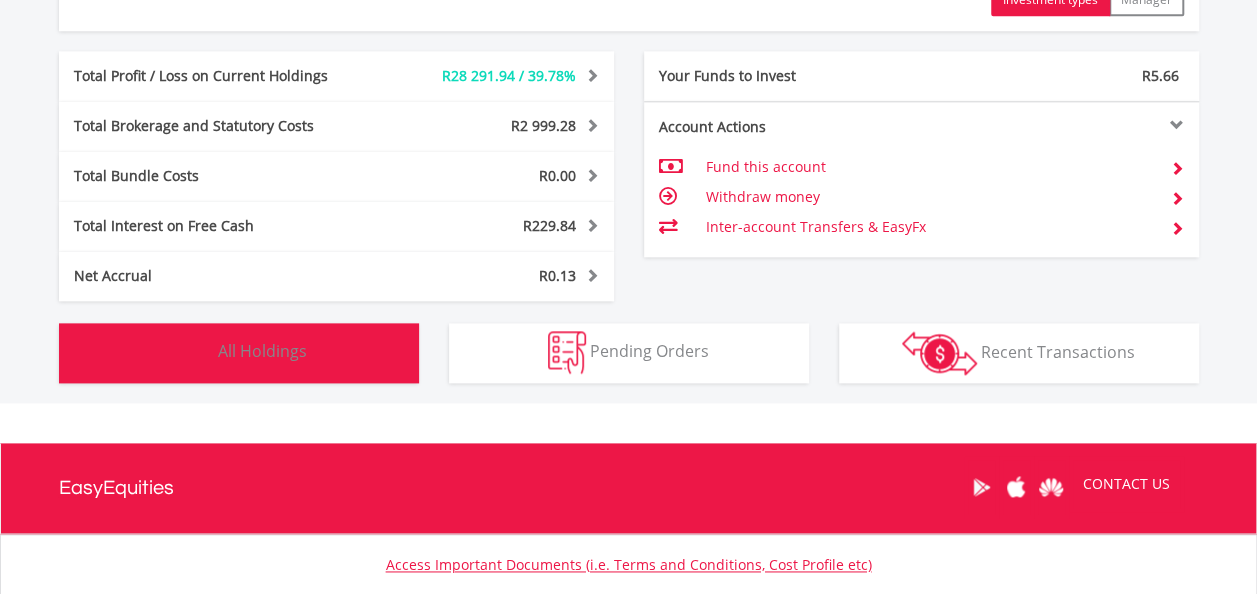 click on "All Holdings" at bounding box center [262, 351] 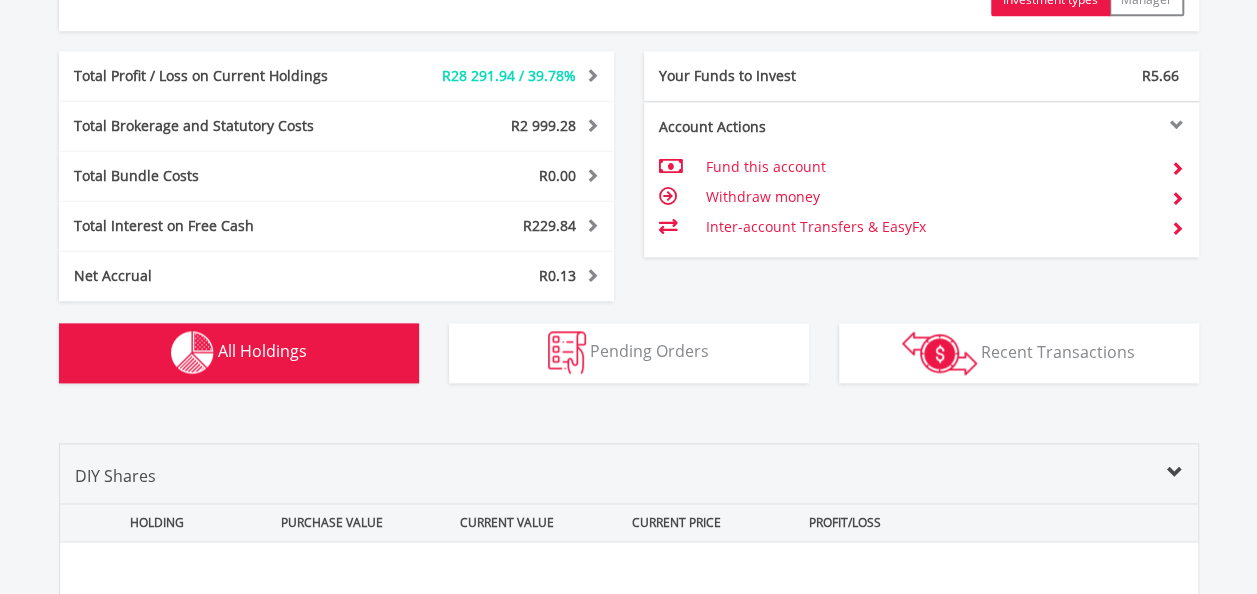 scroll, scrollTop: 1562, scrollLeft: 0, axis: vertical 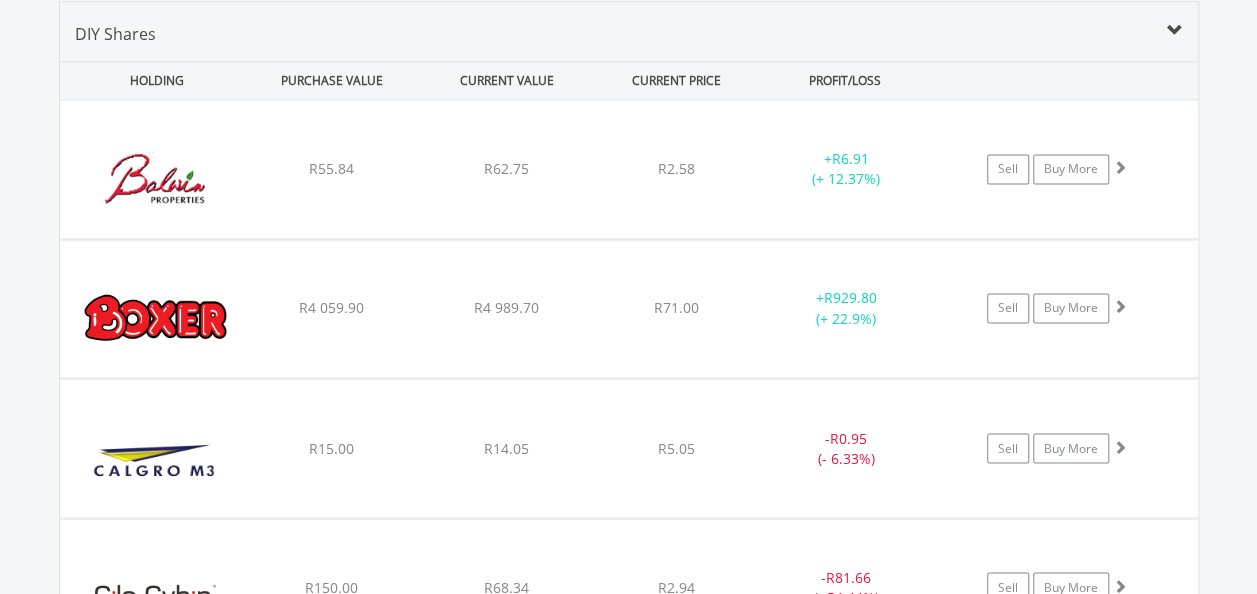 type 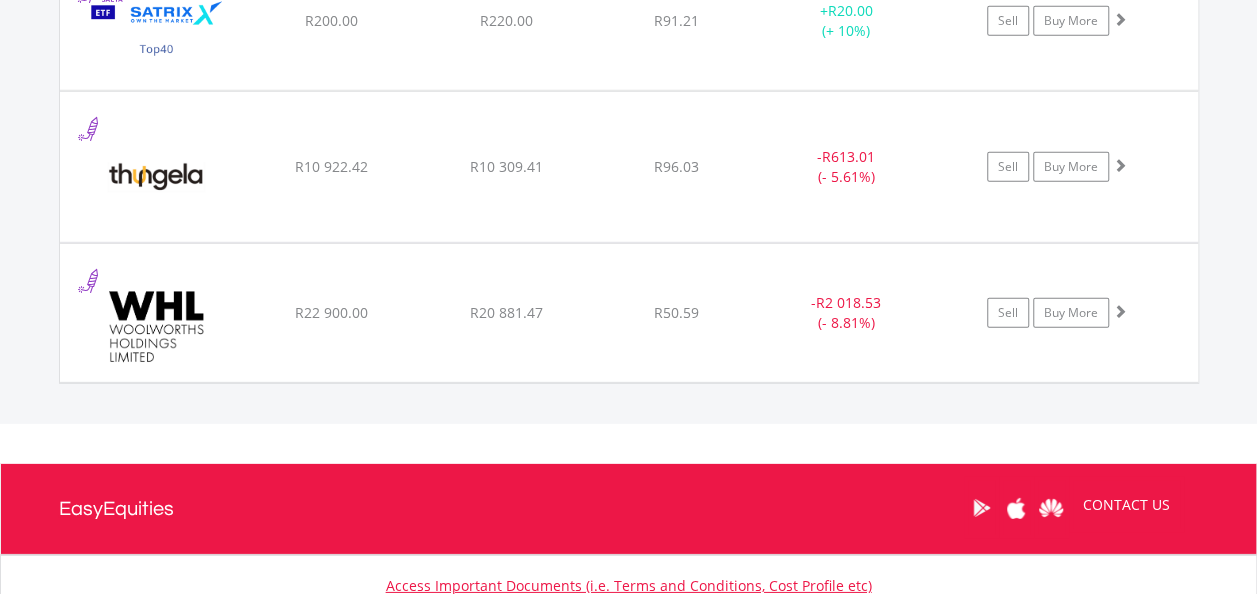 scroll, scrollTop: 2842, scrollLeft: 0, axis: vertical 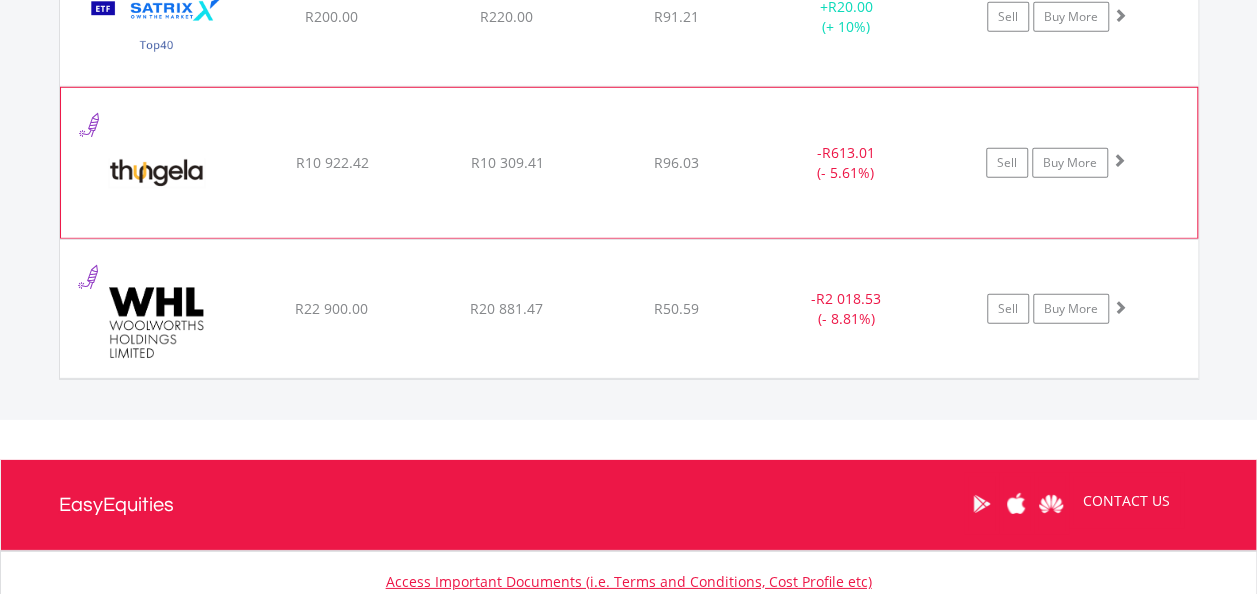 click on "﻿
Thungela Resources Limited
R10 922.42
R10 309.41
R96.03
-  R613.01 (- 5.61%)
Sell
Buy More" at bounding box center (629, -1111) 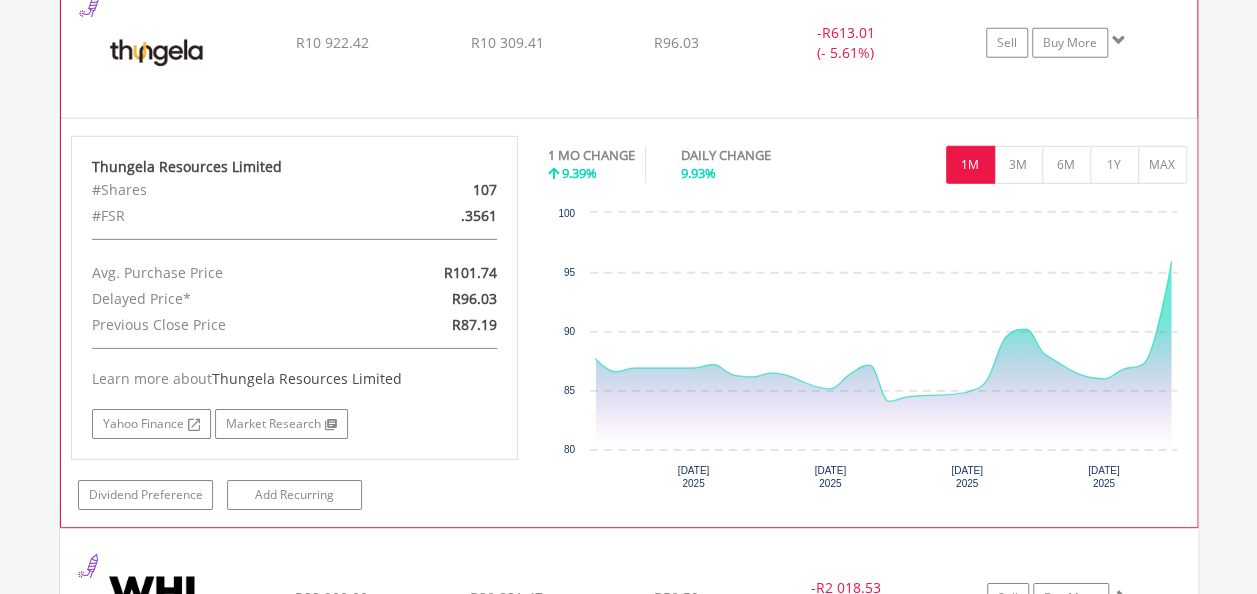 scroll, scrollTop: 3082, scrollLeft: 0, axis: vertical 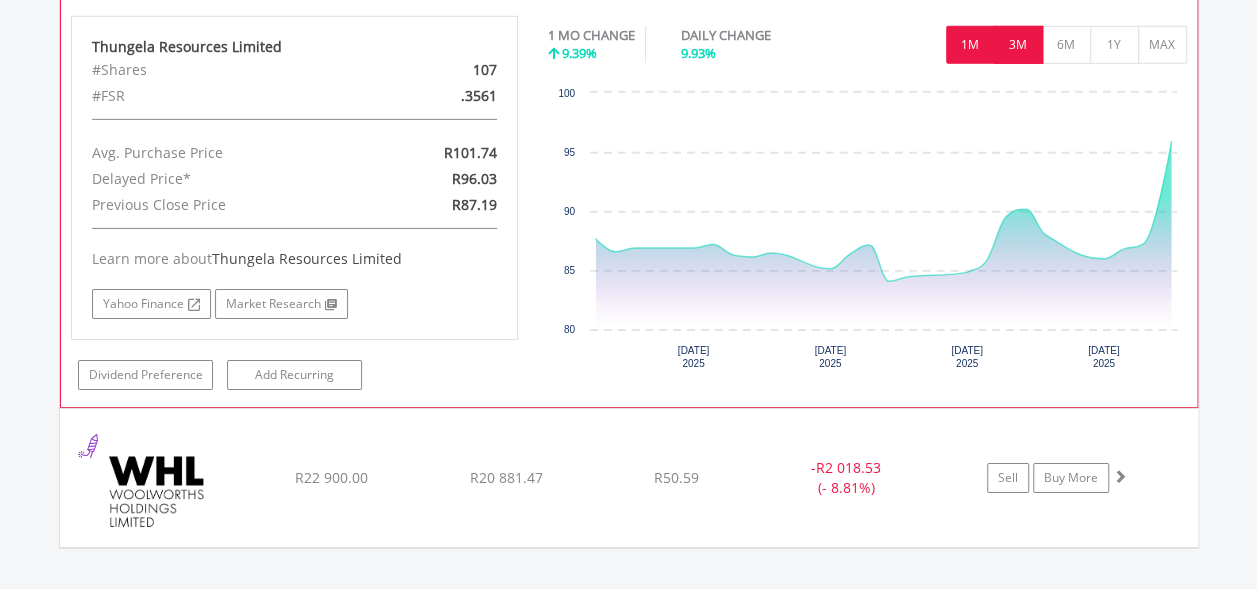 click on "3M" at bounding box center (1018, 45) 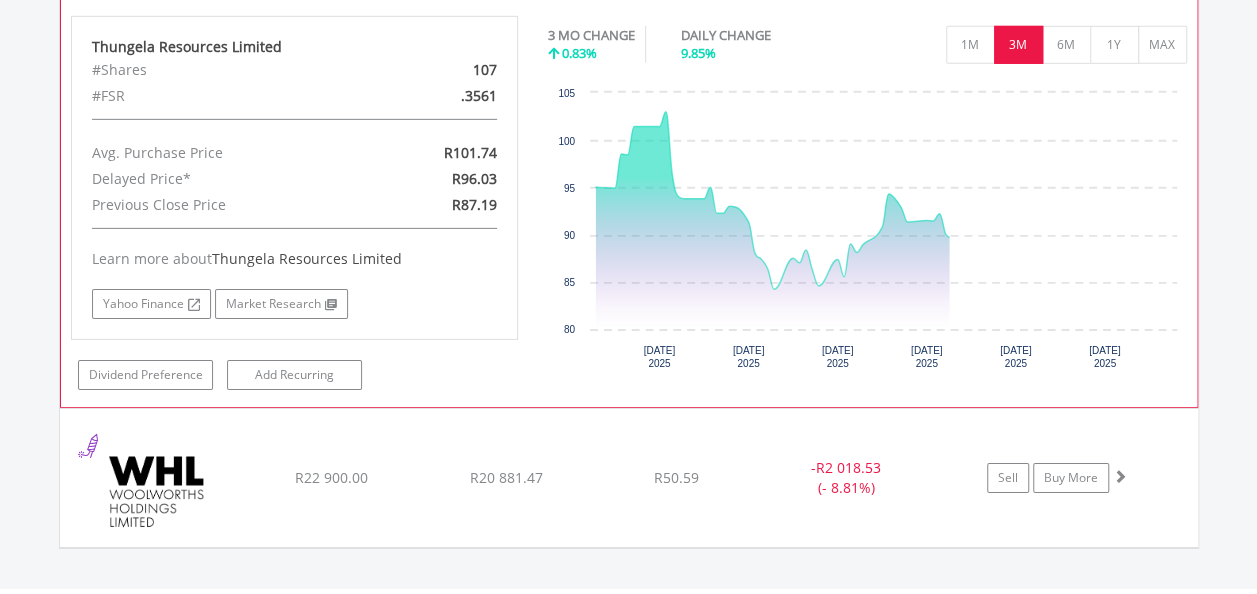 click on "3M" at bounding box center (1018, 45) 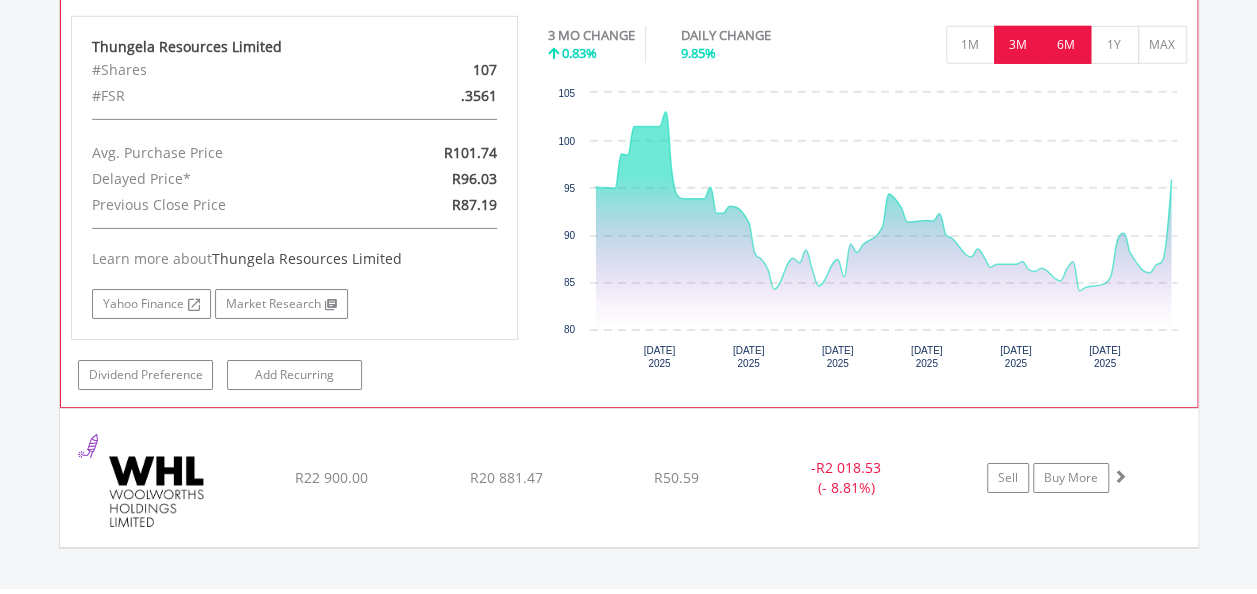 click on "6M" at bounding box center [1066, 45] 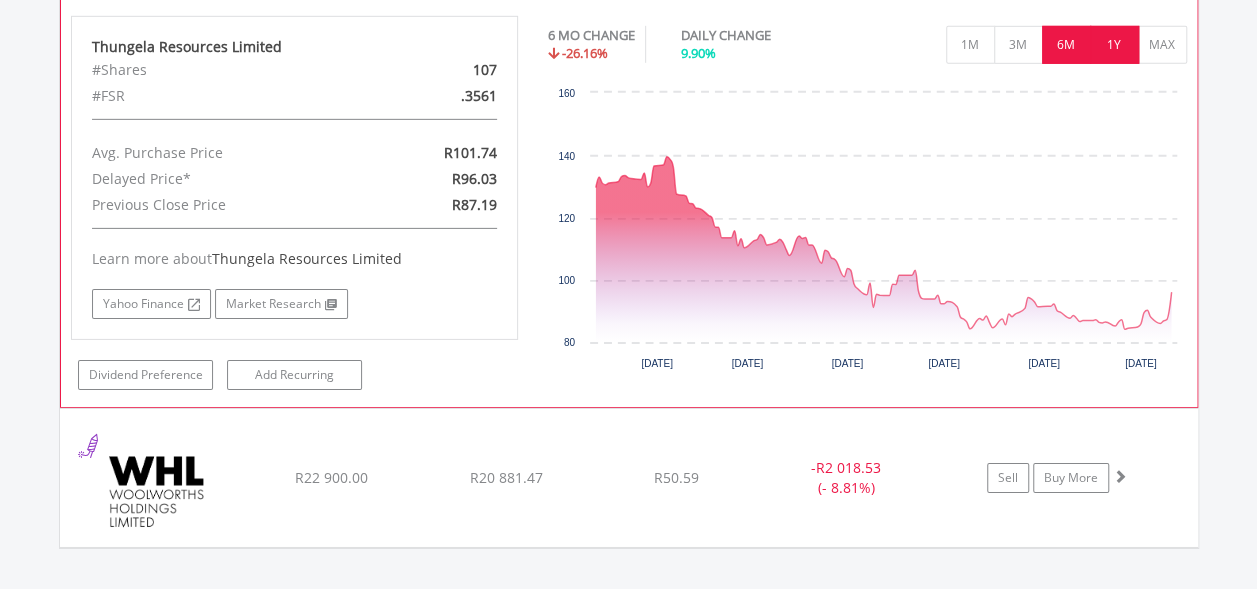 click on "1Y" at bounding box center (1114, 45) 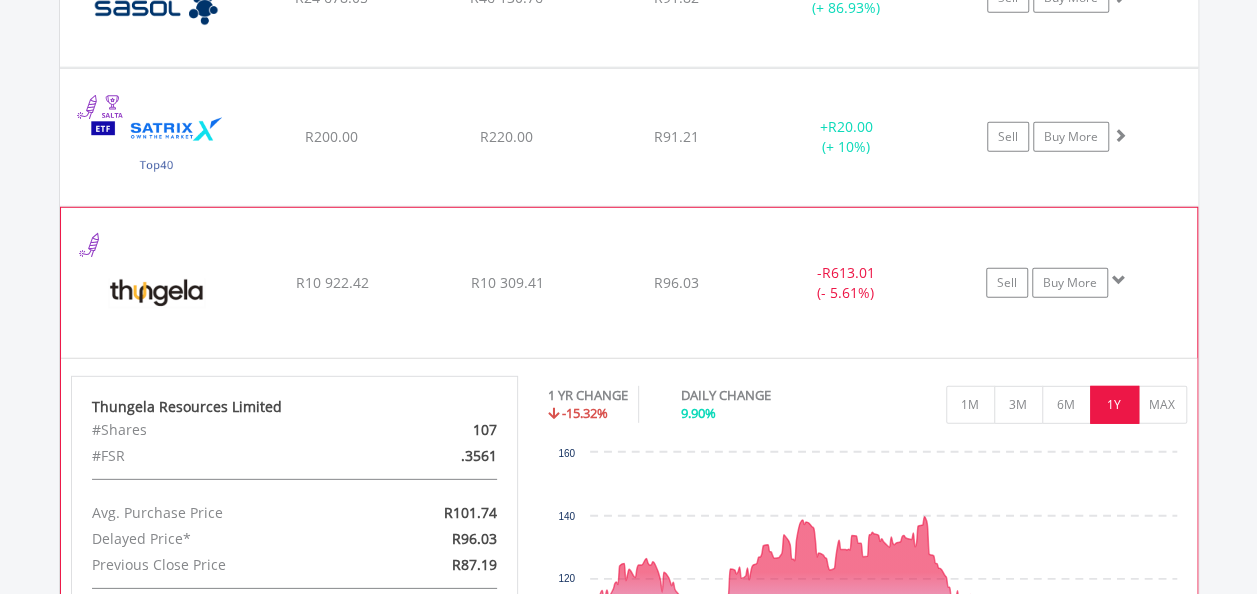 scroll, scrollTop: 2682, scrollLeft: 0, axis: vertical 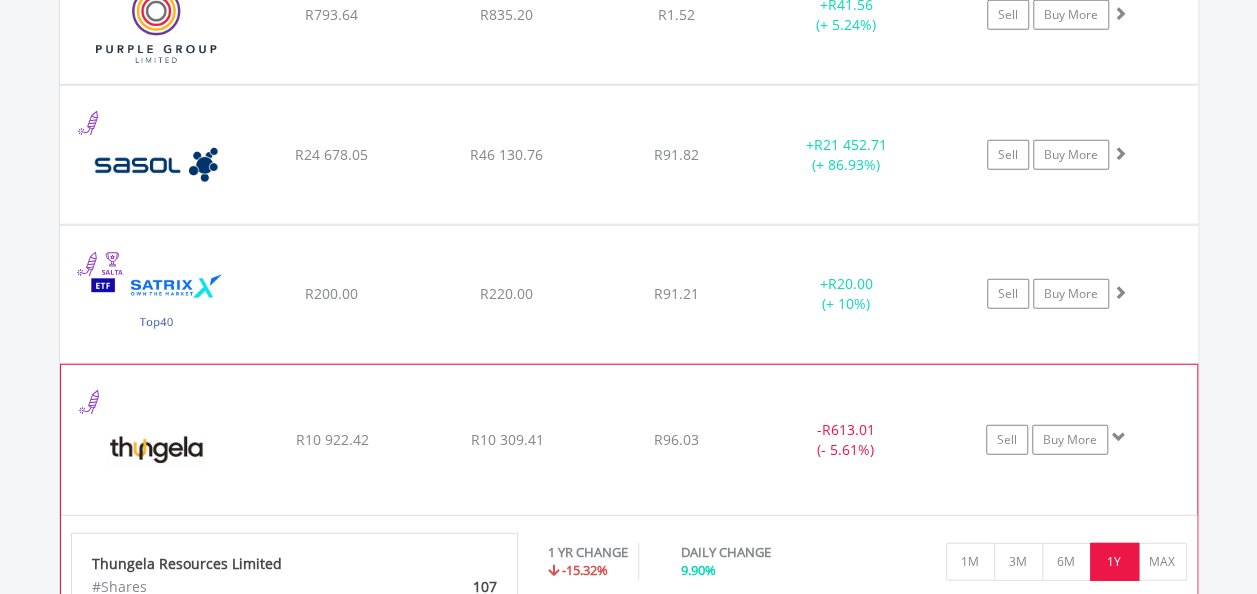 click on "﻿
[PERSON_NAME] Properties Limited
R55.84
R62.75
R2.58
+  R6.91 (+ 12.37%)
Sell
Buy More
﻿
Boxer Retail Limited
R4 059.90
R4 989.70
R71.00
+  R929.80 (+ 22.9%)
Buy More" at bounding box center (629, 80) 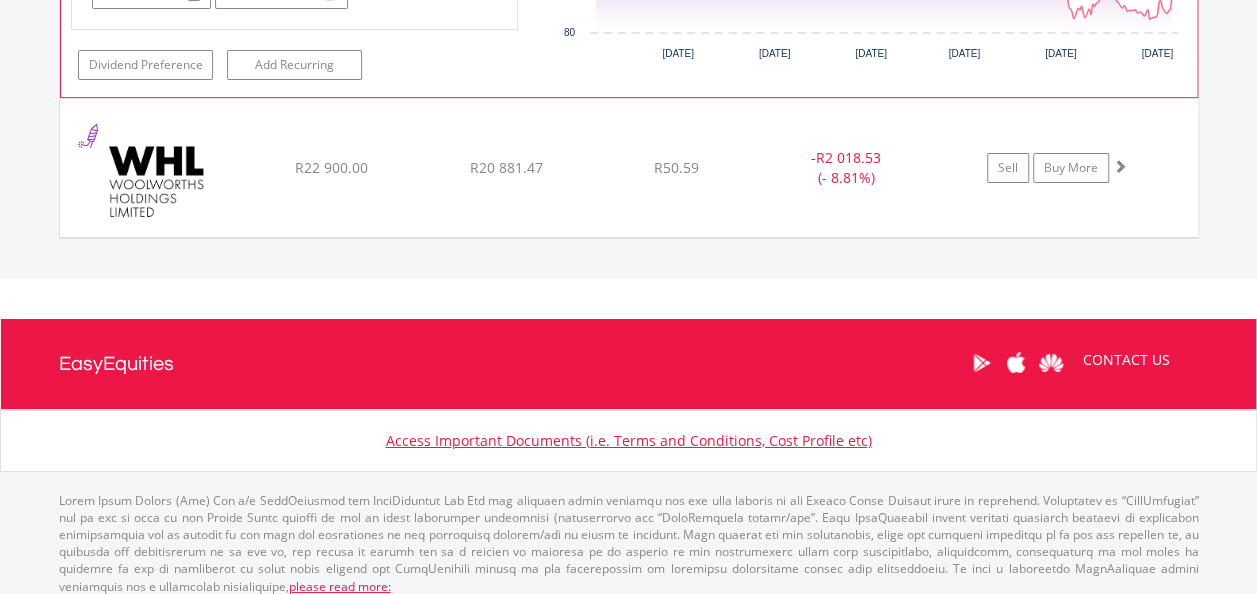 scroll, scrollTop: 3352, scrollLeft: 0, axis: vertical 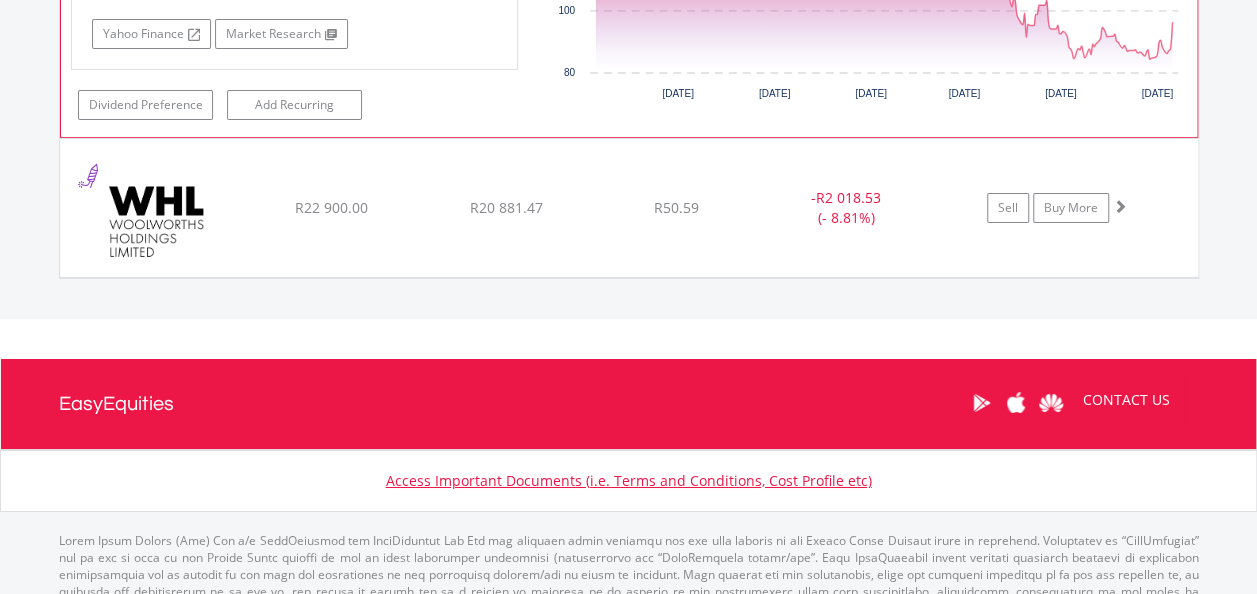 click on "﻿
Woolworths Holdings Limited
R22 900.00
R20 881.47
R50.59
-  R2 018.53 (- 8.81%)
Sell
Buy More" at bounding box center [629, -1621] 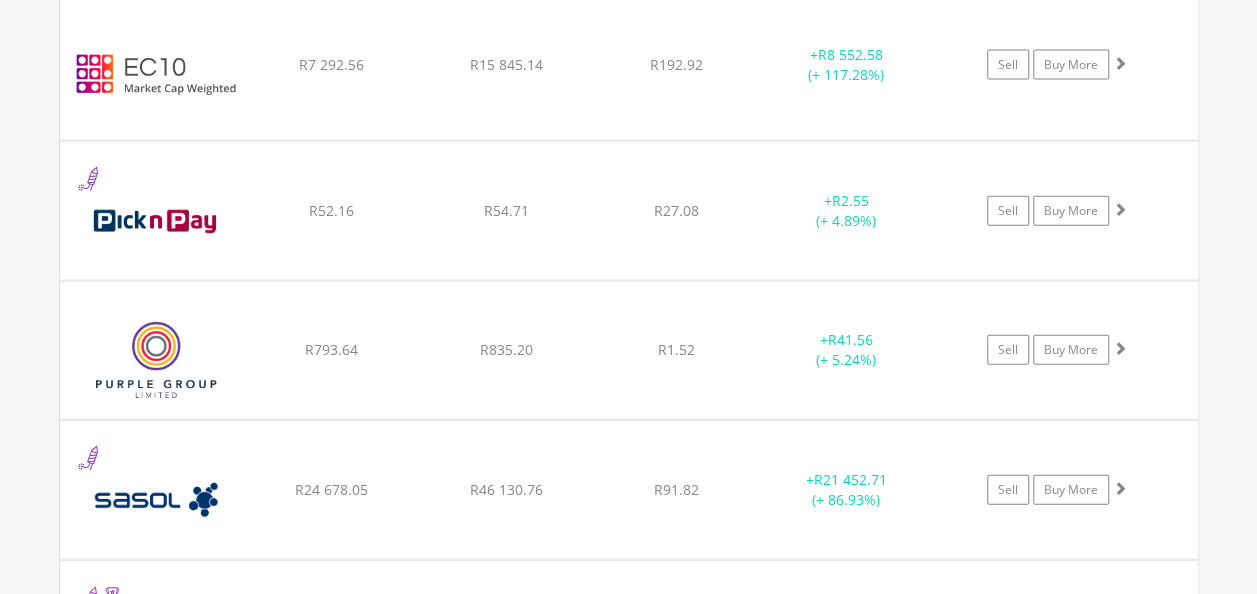 scroll, scrollTop: 2192, scrollLeft: 0, axis: vertical 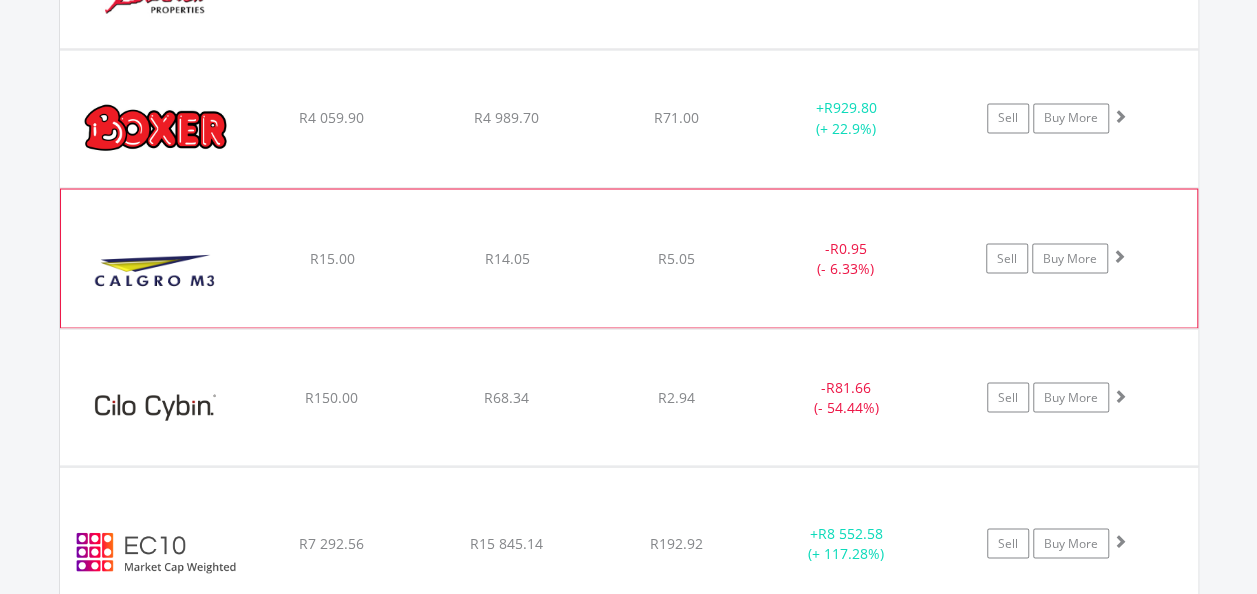 click on "﻿
Calgro M3 Holdings Limited
R15.00
R14.05
R5.05
-  R0.95 (- 6.33%)
Sell
Buy More" at bounding box center (629, -21) 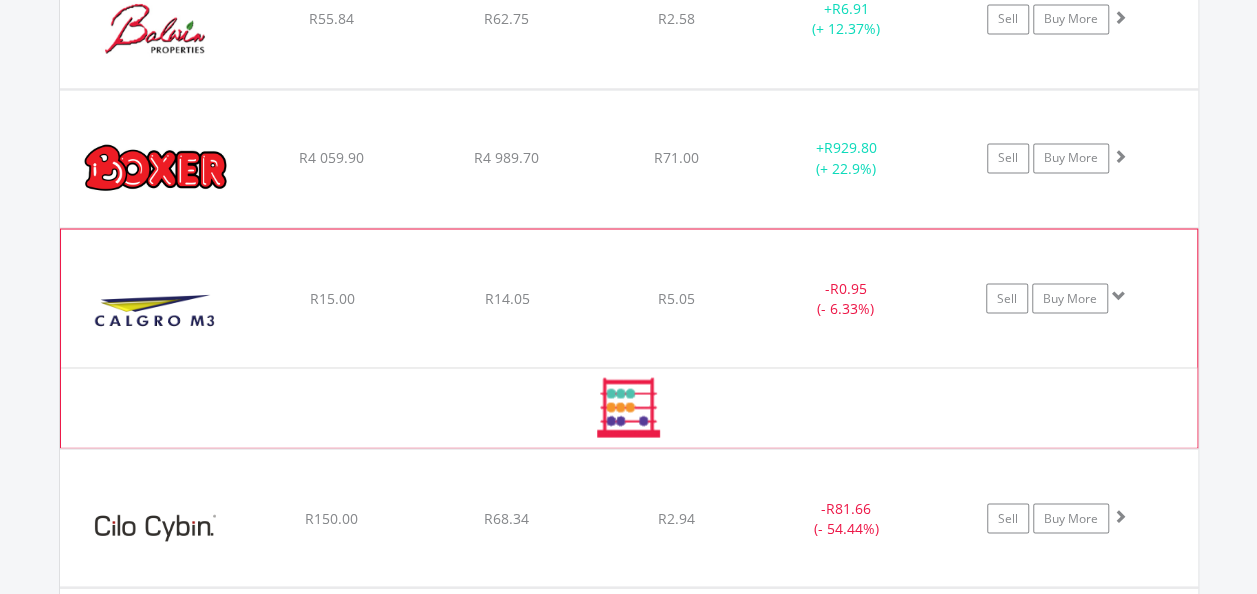click on "﻿
[PERSON_NAME] Properties Limited
R55.84
R62.75
R2.58
+  R6.91 (+ 12.37%)
Sell
Buy More
﻿
Boxer Retail Limited
R4 059.90
R4 989.70
R71.00
+  R929.80 (+ 22.9%)
Buy More" at bounding box center [629, 1178] 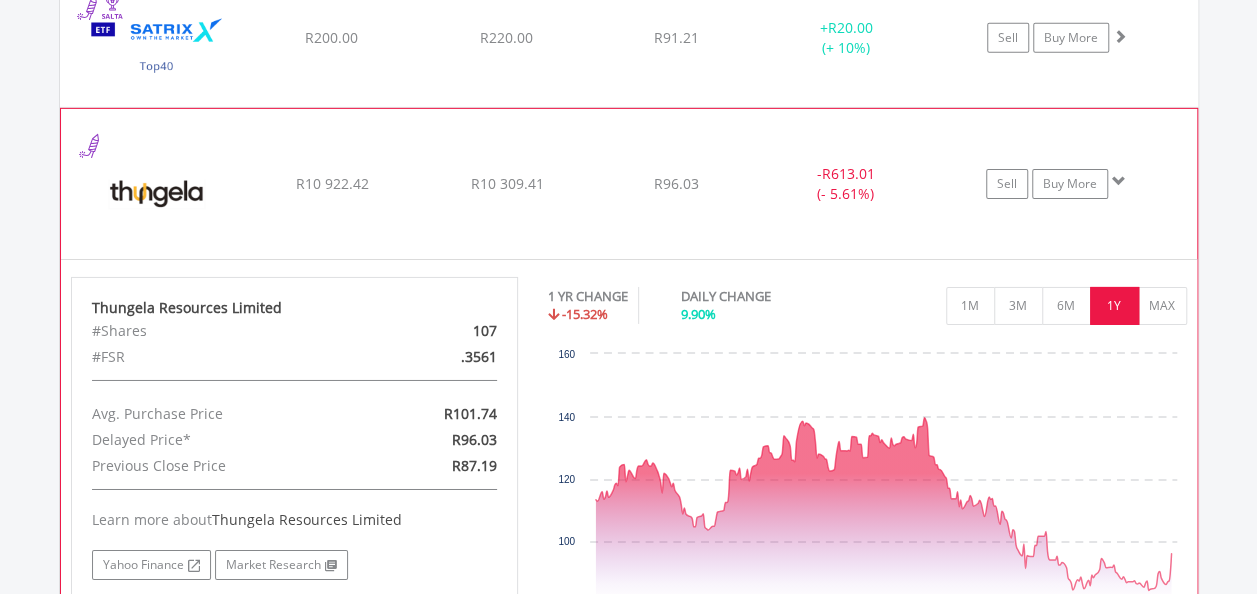 scroll, scrollTop: 3232, scrollLeft: 0, axis: vertical 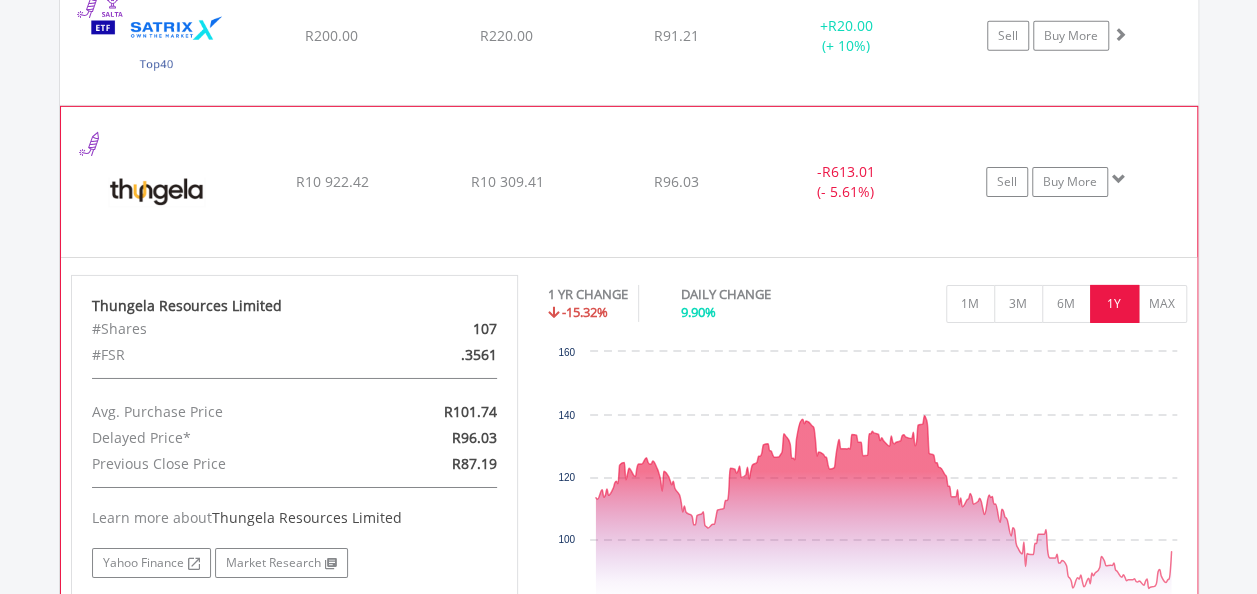 click on "﻿
Thungela Resources Limited
R10 922.42
R10 309.41
R96.03
-  R613.01 (- 5.61%)
Sell
Buy More" at bounding box center (629, -1501) 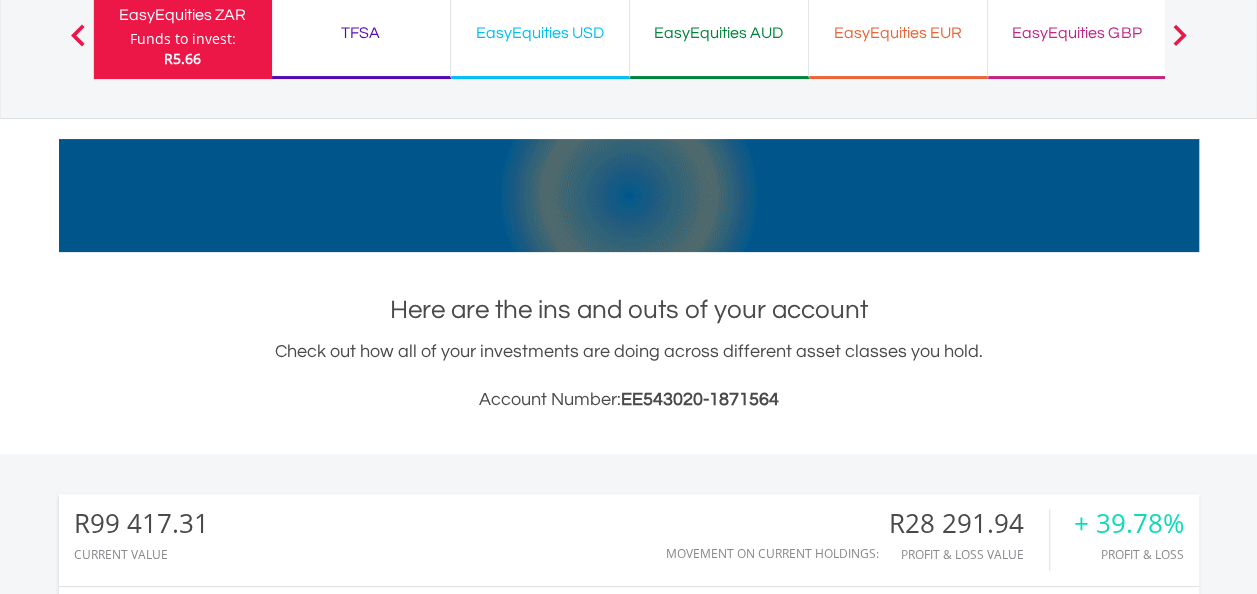 scroll, scrollTop: 0, scrollLeft: 0, axis: both 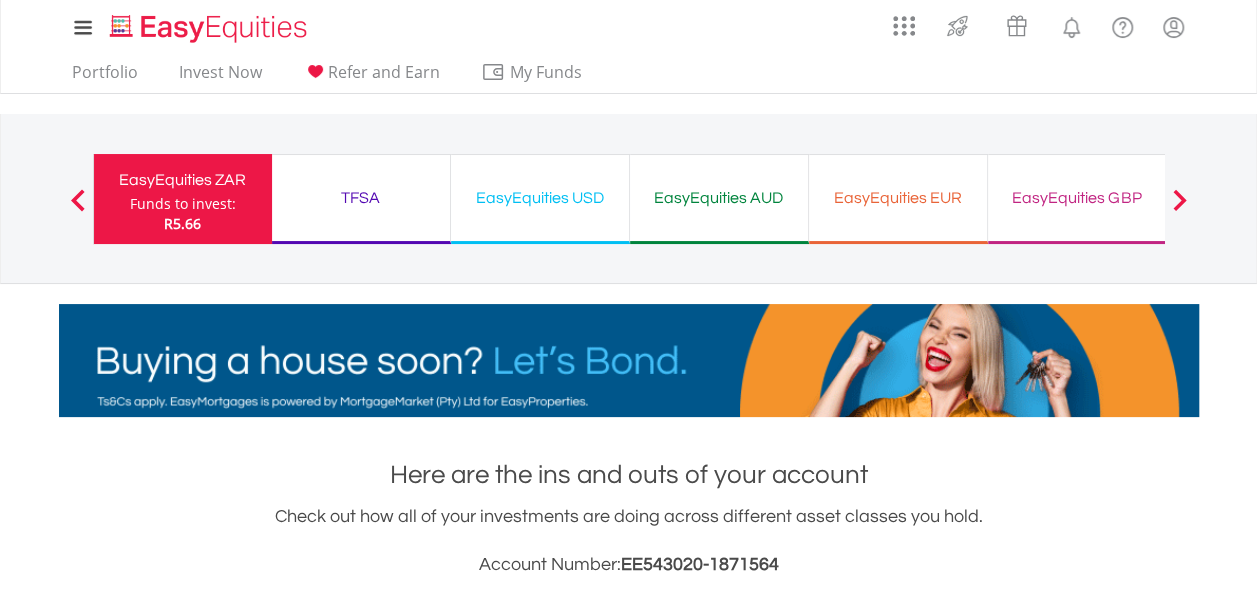 click on "EasyEquities USD" at bounding box center (540, 198) 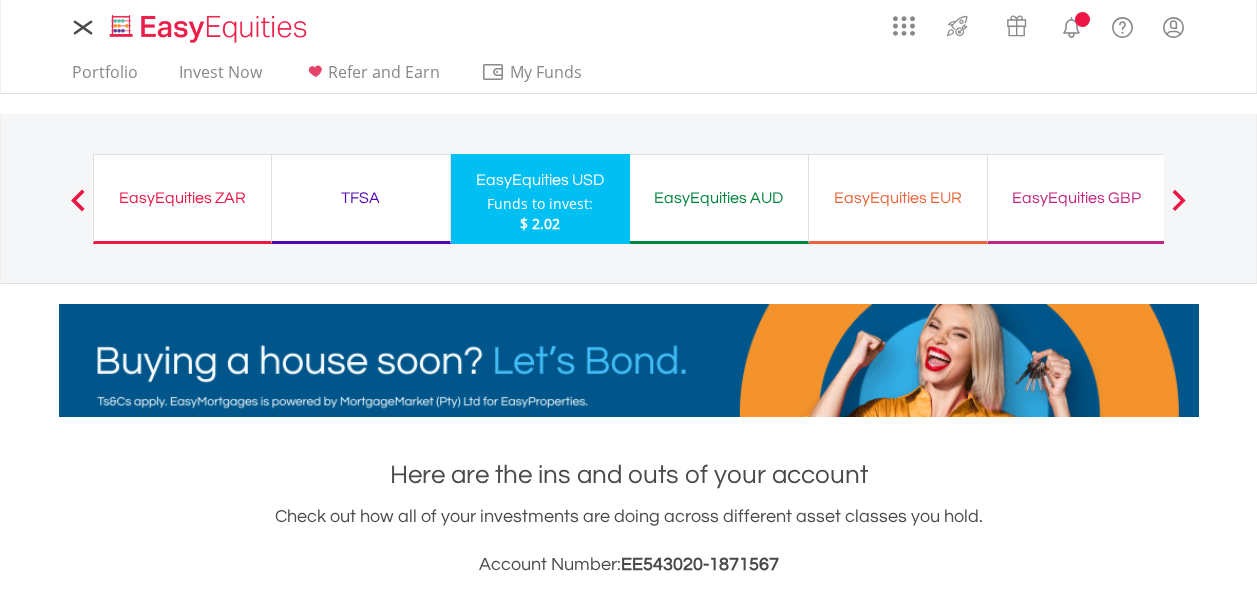 scroll, scrollTop: 0, scrollLeft: 0, axis: both 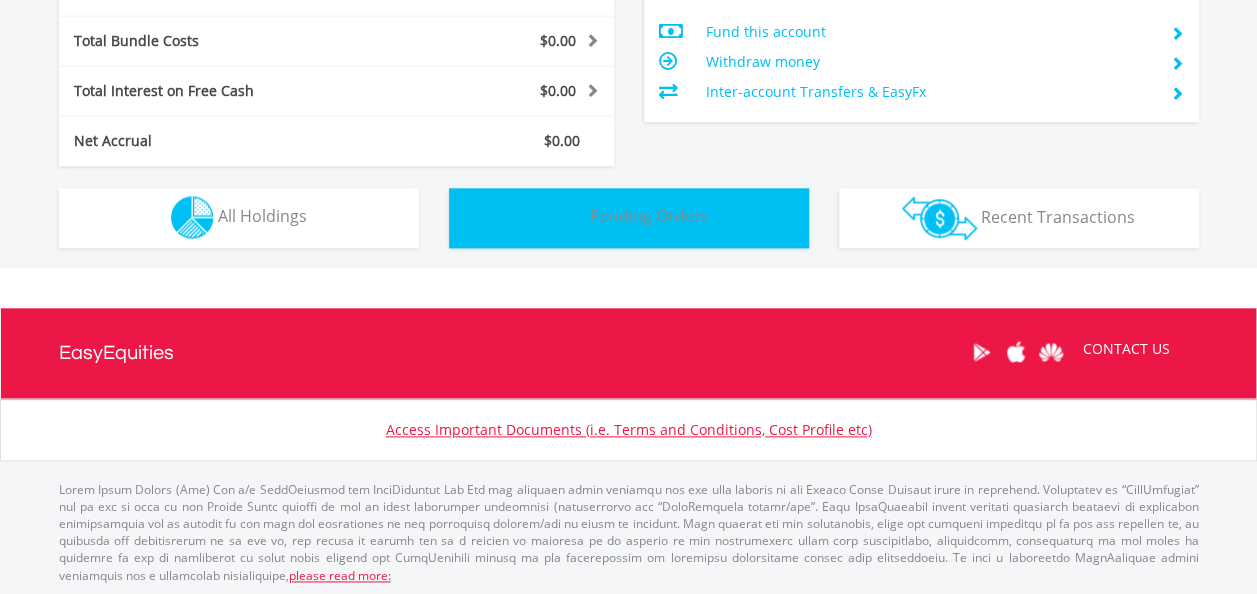 click on "Pending Orders
Pending Orders" at bounding box center (629, 218) 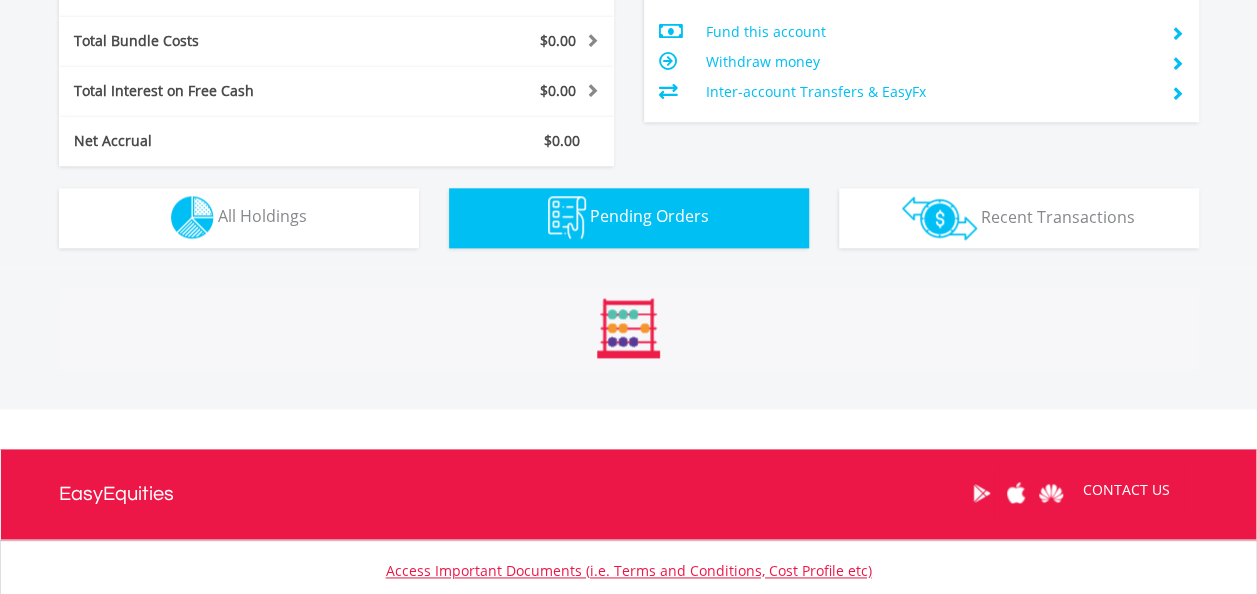 scroll, scrollTop: 1206, scrollLeft: 0, axis: vertical 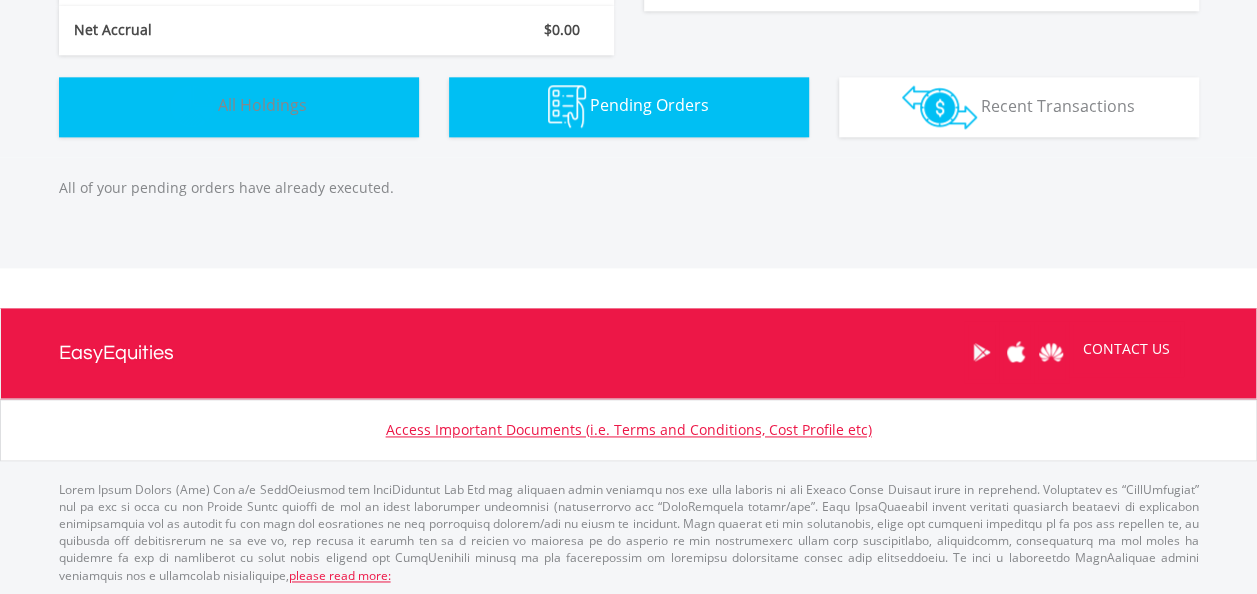 click on "All Holdings" at bounding box center [262, 105] 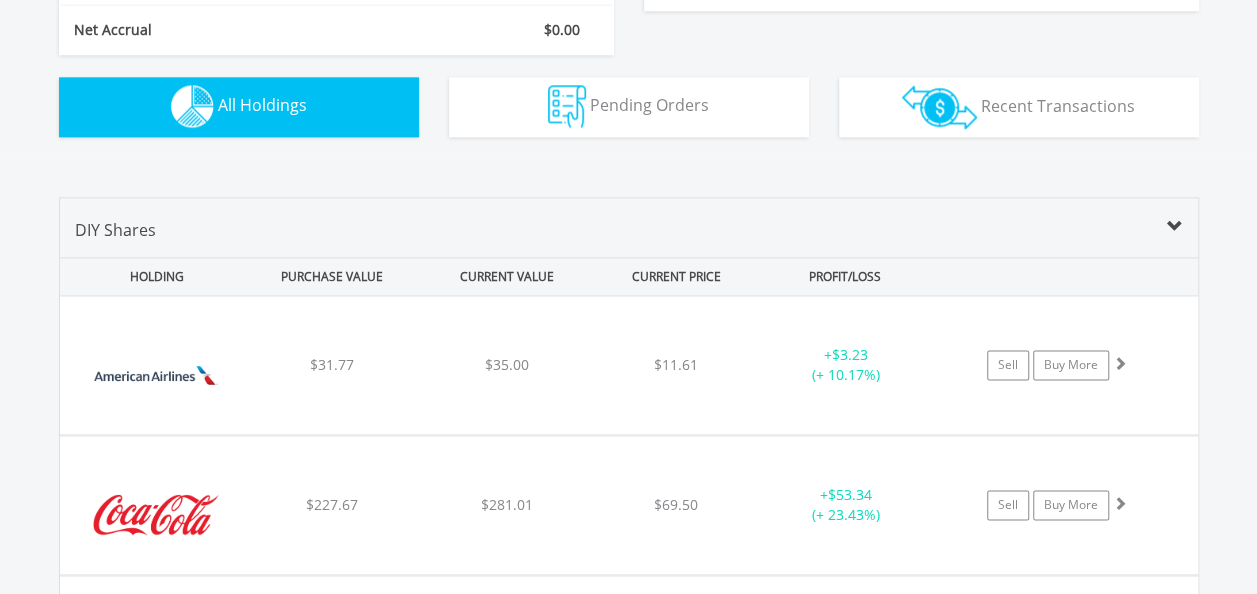 scroll, scrollTop: 1402, scrollLeft: 0, axis: vertical 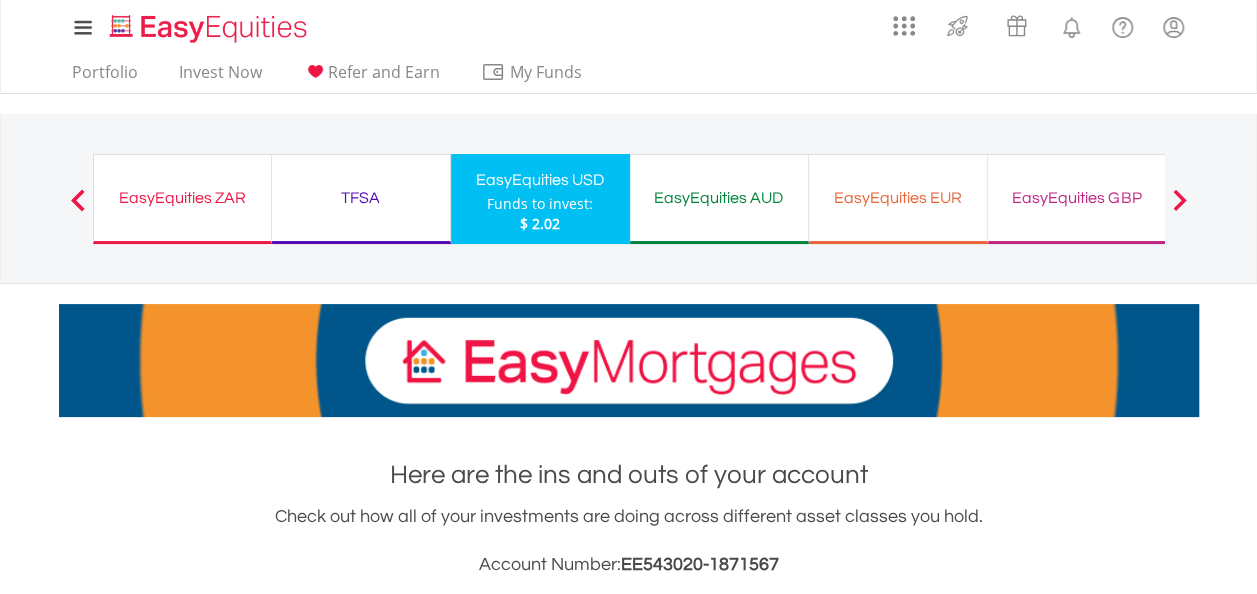click at bounding box center (1179, 200) 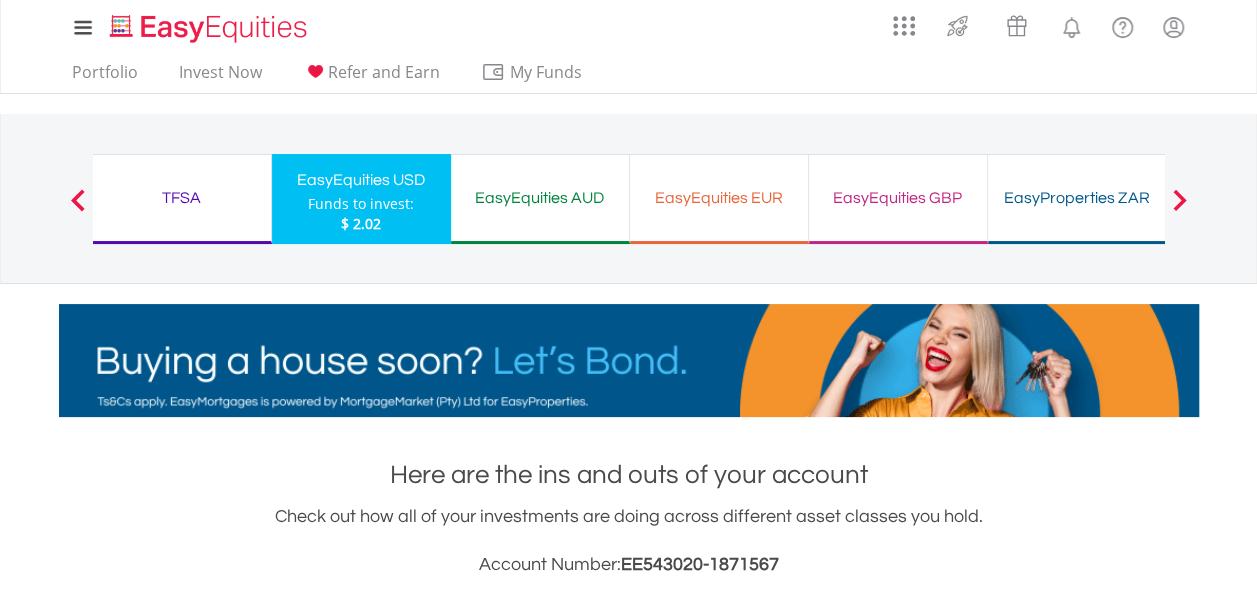 click at bounding box center (1179, 200) 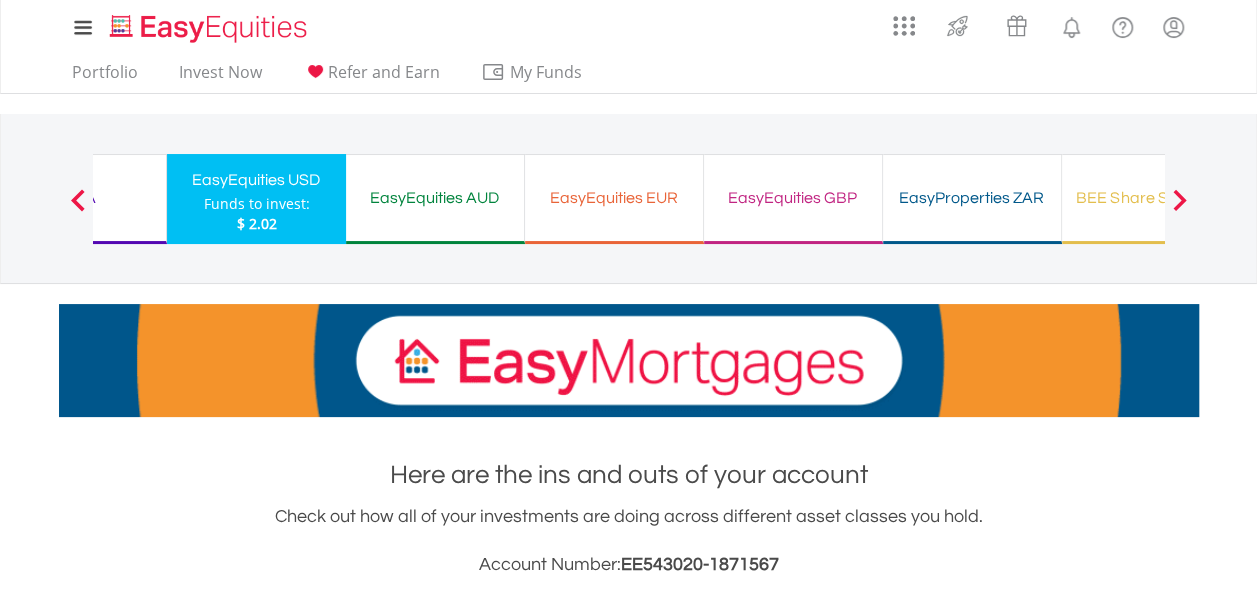 click at bounding box center [1179, 200] 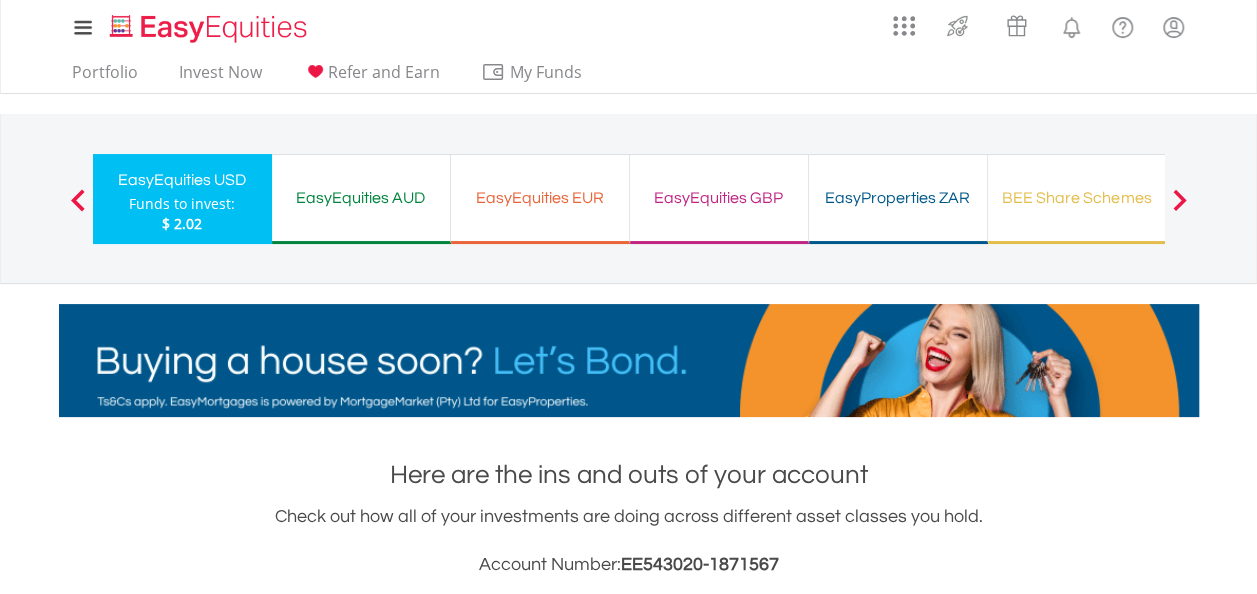 click at bounding box center [1179, 200] 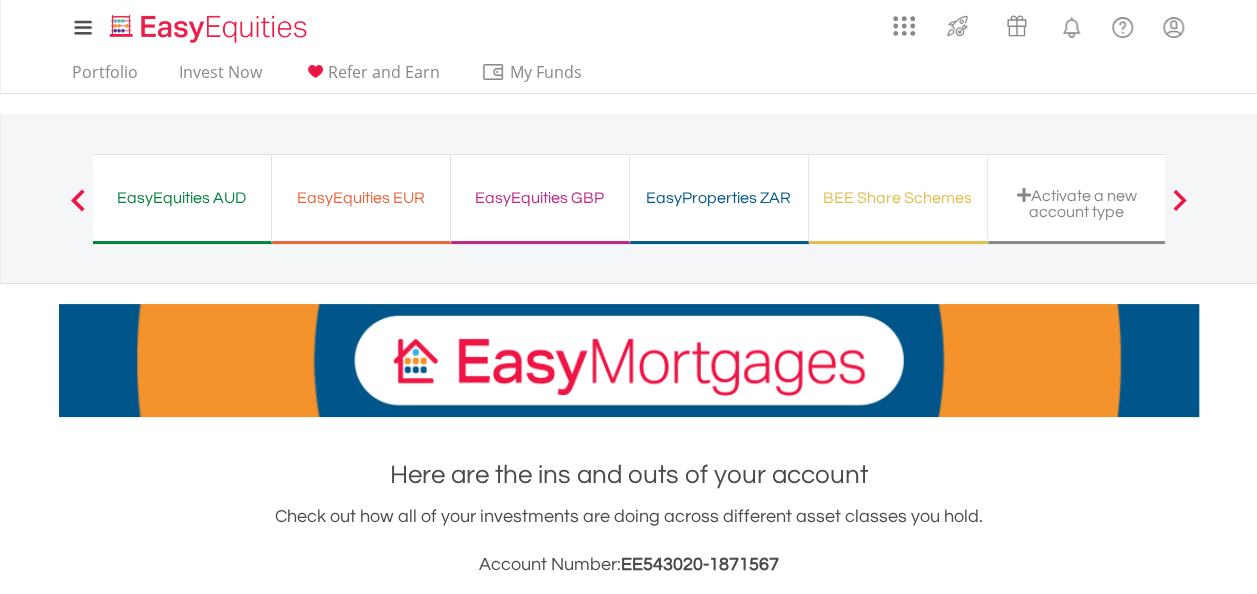 click at bounding box center (1179, 200) 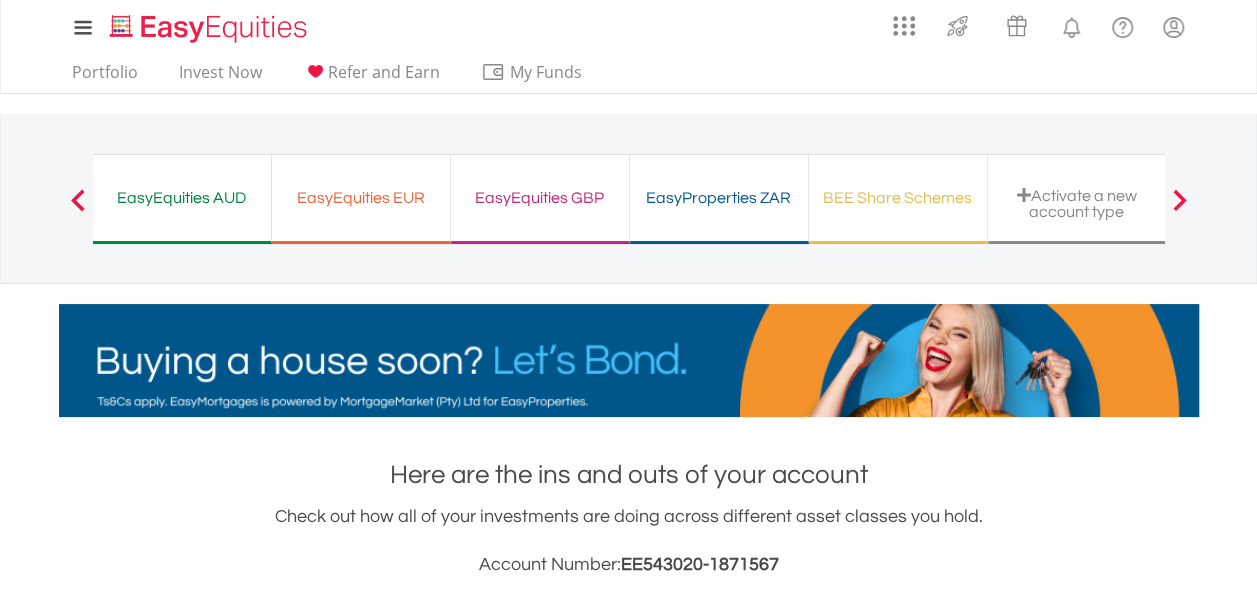 click at bounding box center [1179, 200] 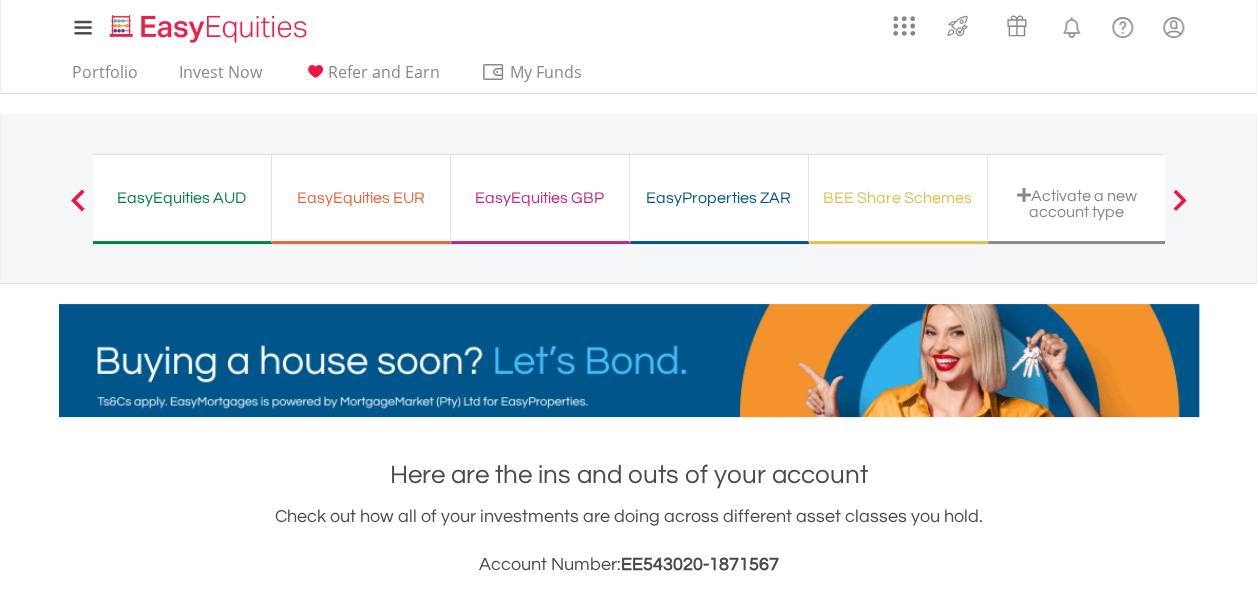 click on "Previous" at bounding box center (78, 209) 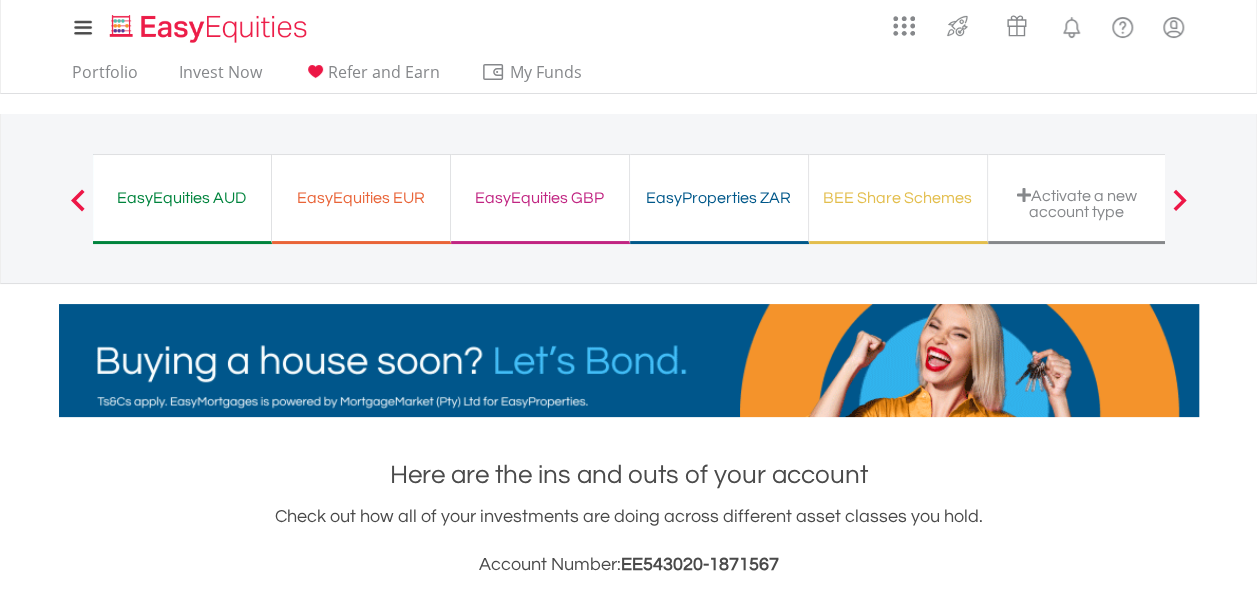 click on "Previous" at bounding box center (78, 209) 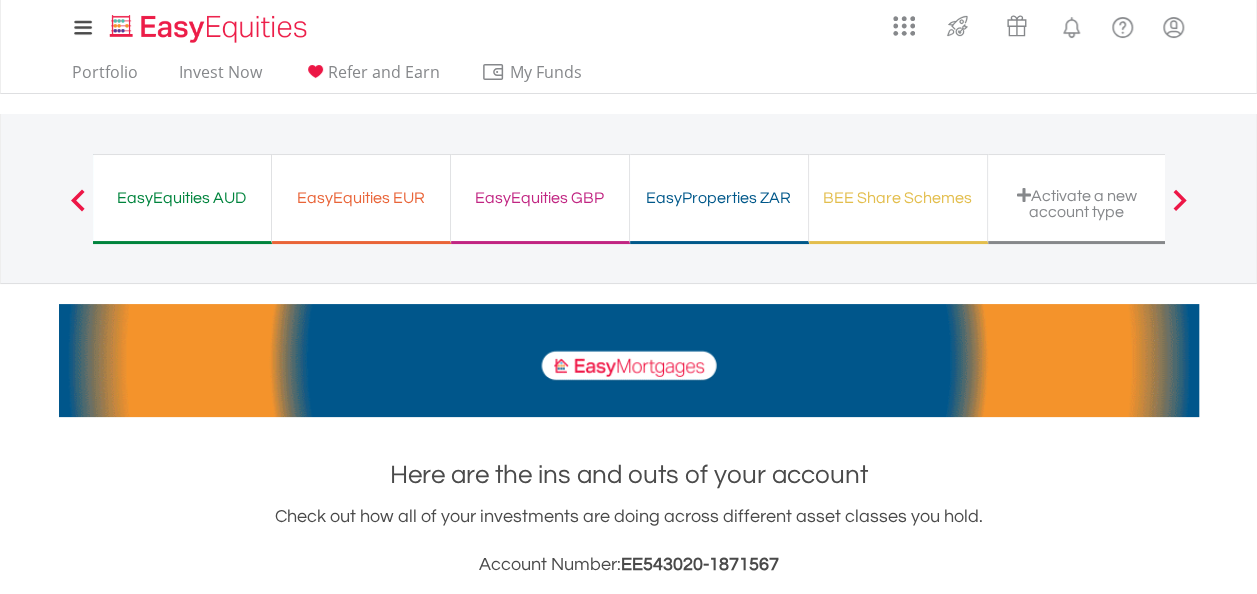 click on "Previous" at bounding box center (78, 209) 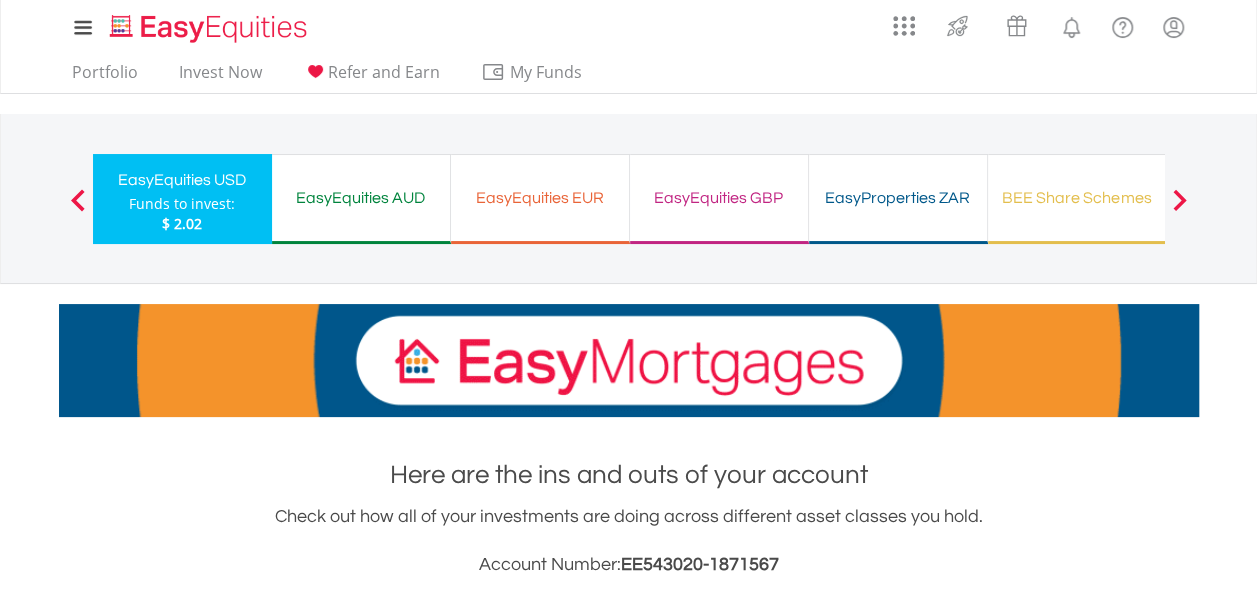 click on "Previous" at bounding box center [78, 209] 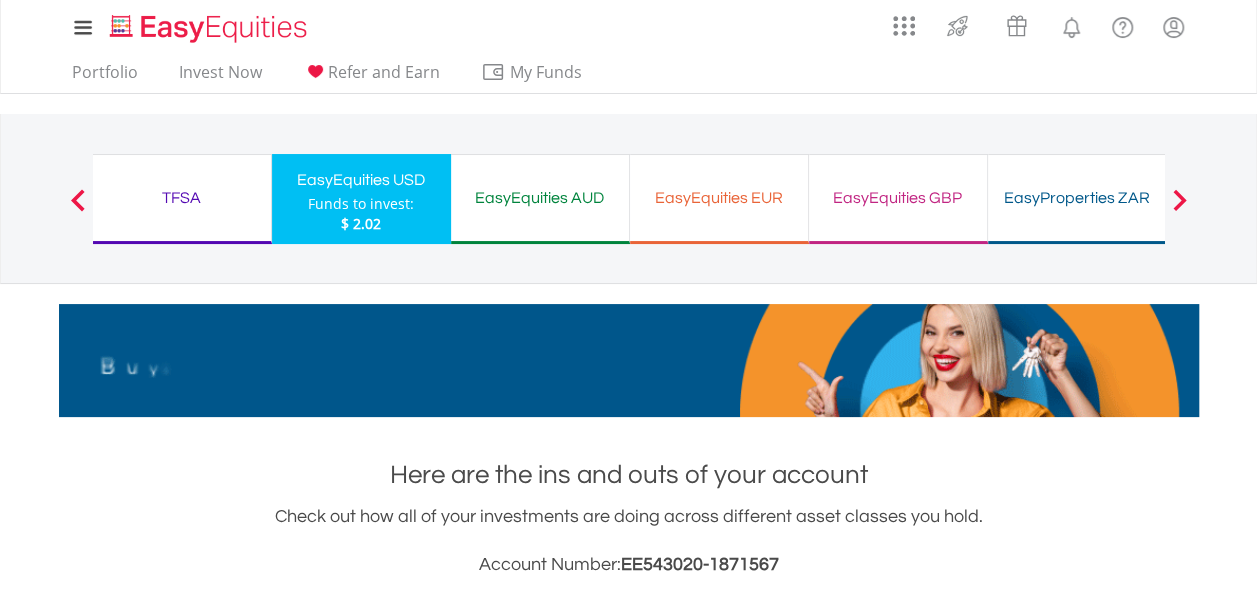 click on "Previous" at bounding box center [78, 209] 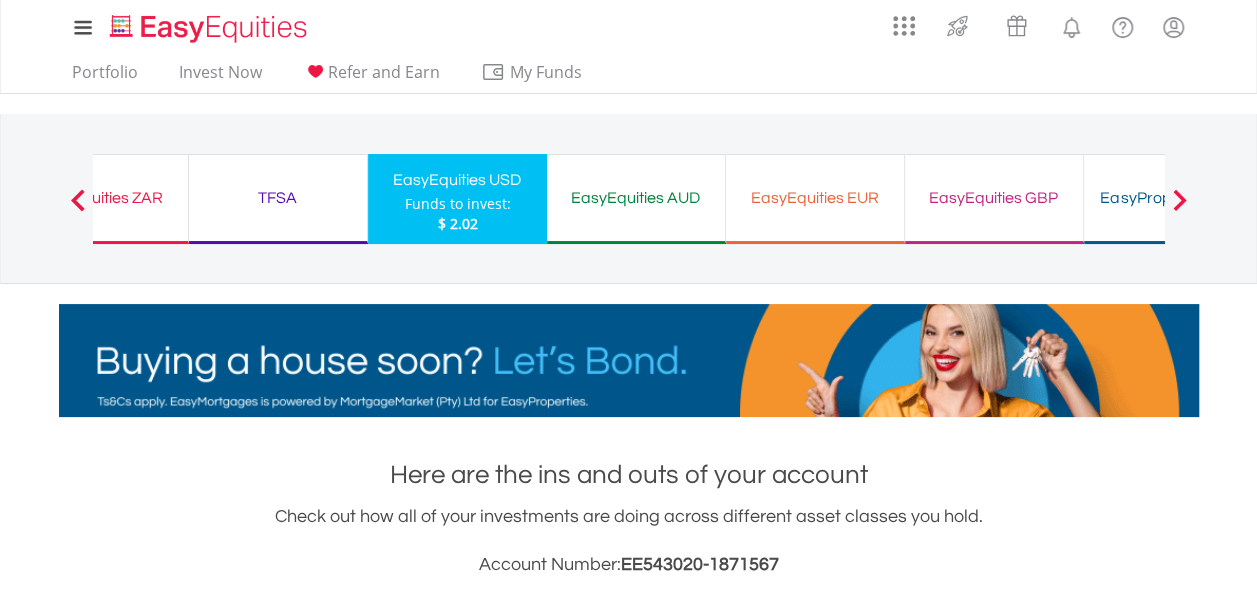 click on "Previous" at bounding box center (78, 209) 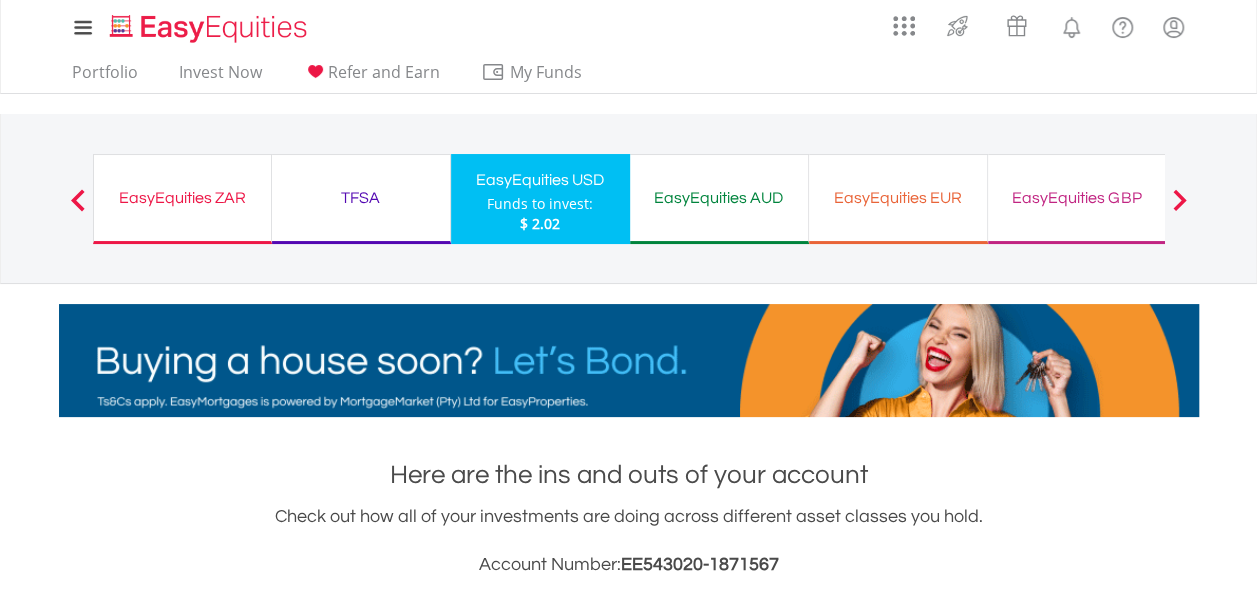 click on "Previous" at bounding box center [78, 209] 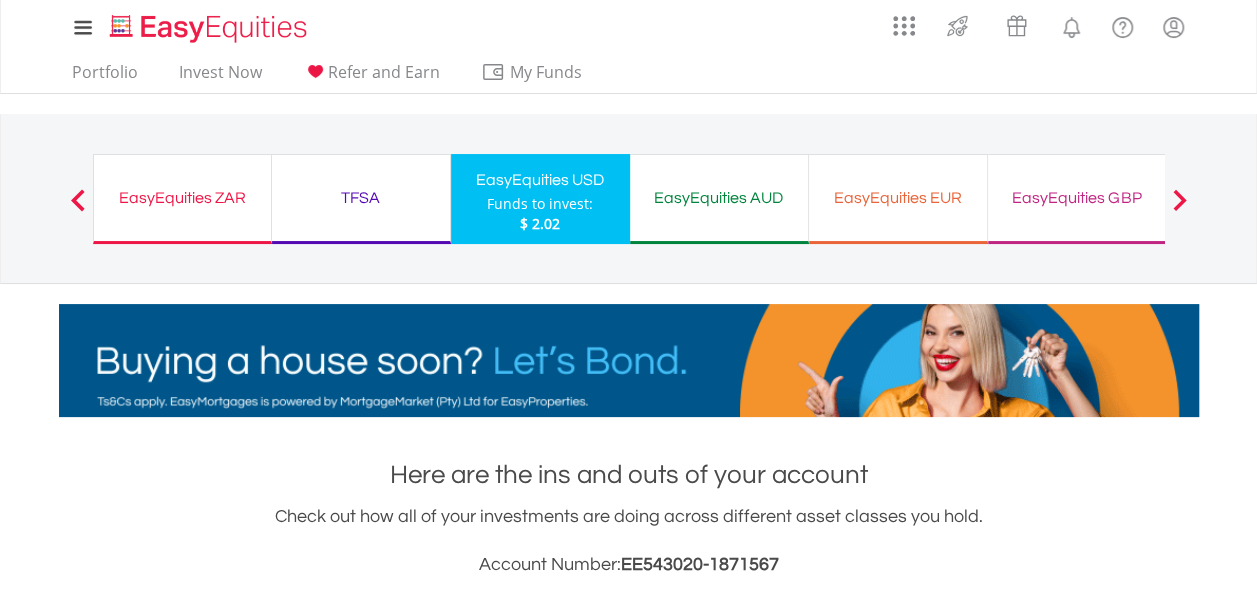 click on "Previous" at bounding box center (78, 209) 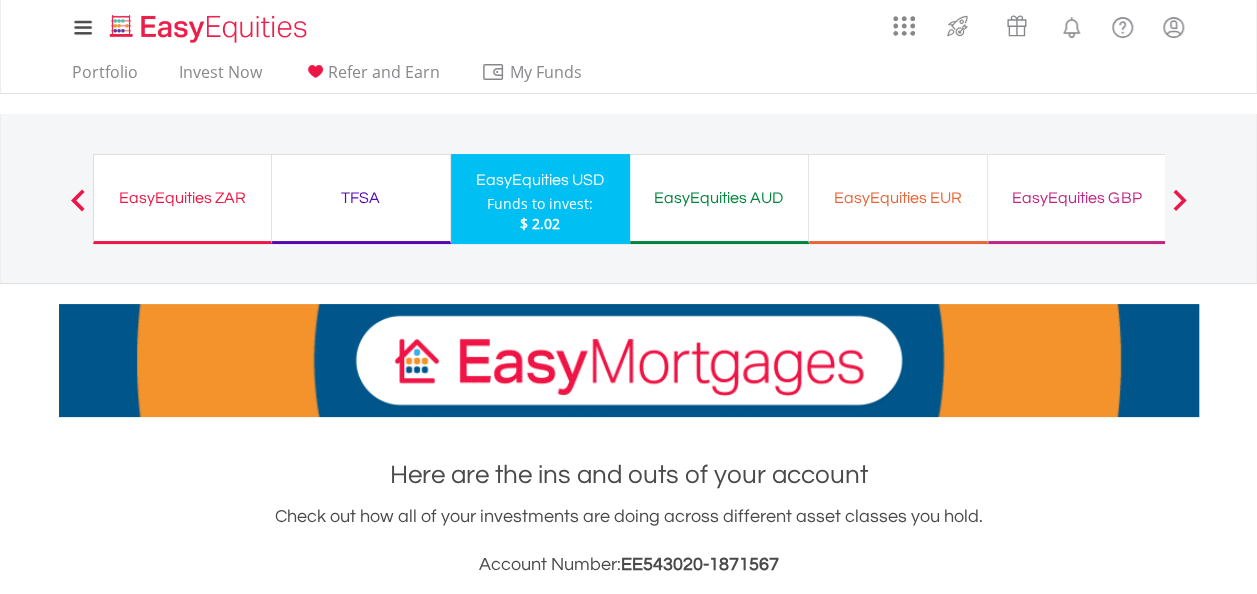 click on "Previous
EasyEquities ZAR
Funds to invest:
$ 2.02
TFSA
Funds to invest:
$ 2.02
EasyEquities USD
Funds to invest:
$ 2.02 $ 2.02 $ 2.02" at bounding box center (629, 198) 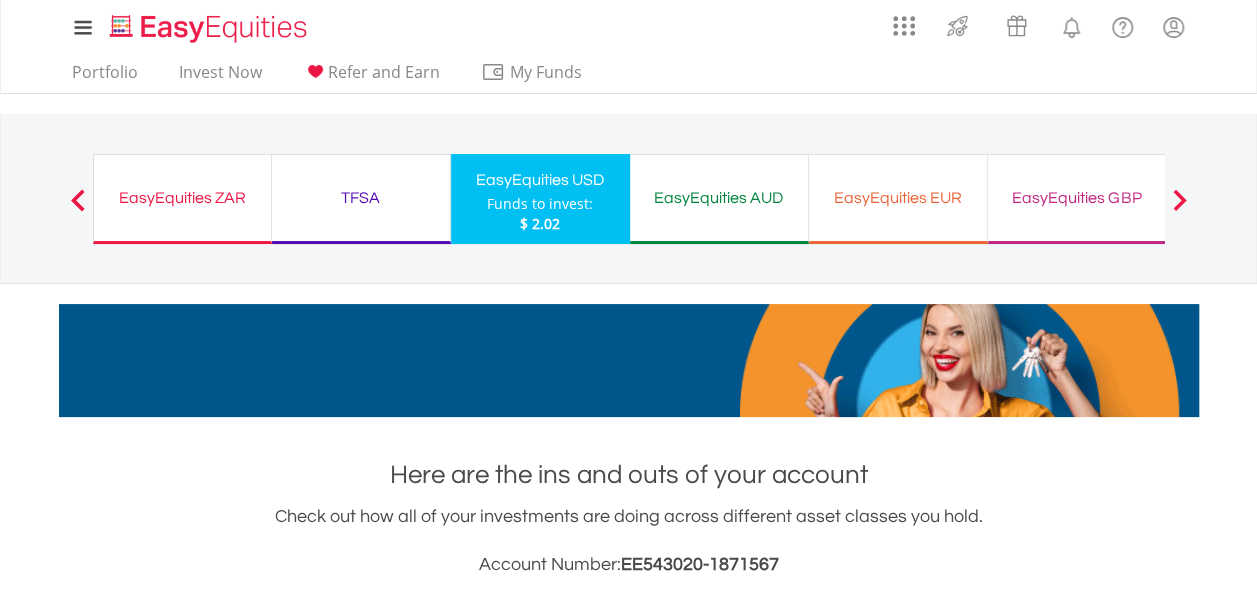 click on "Previous
EasyEquities ZAR
Funds to invest:
$ 2.02
TFSA
Funds to invest:
$ 2.02
EasyEquities USD
Funds to invest:
$ 2.02 $ 2.02 $ 2.02" at bounding box center [629, 198] 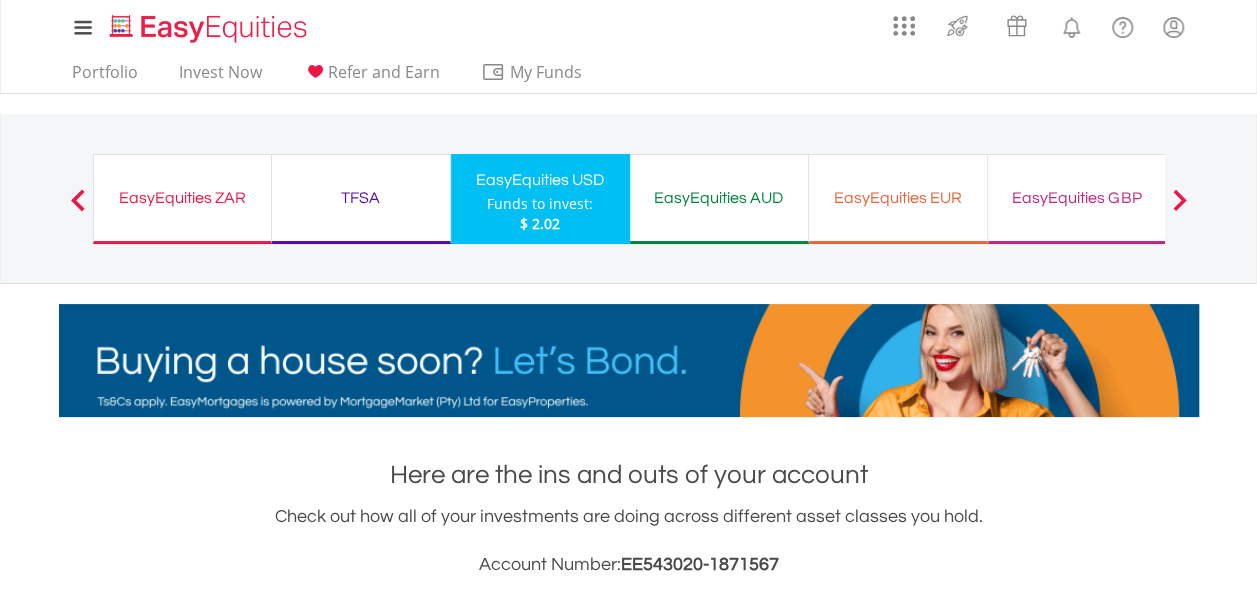 click on "Previous
EasyEquities ZAR
Funds to invest:
$ 2.02
TFSA
Funds to invest:
$ 2.02
EasyEquities USD
Funds to invest:
$ 2.02 $ 2.02 $ 2.02" at bounding box center (629, 198) 